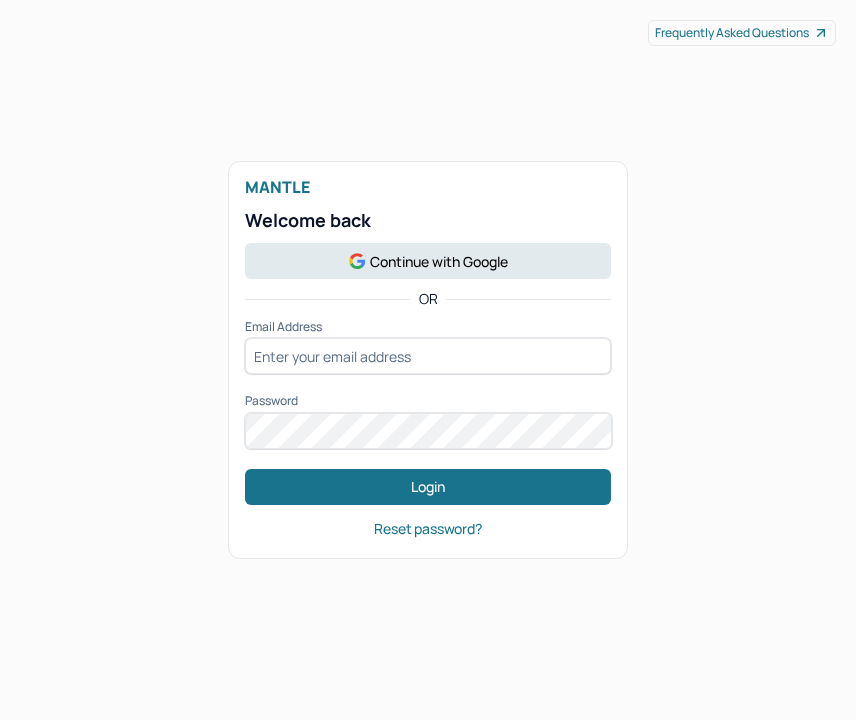 scroll, scrollTop: 0, scrollLeft: 0, axis: both 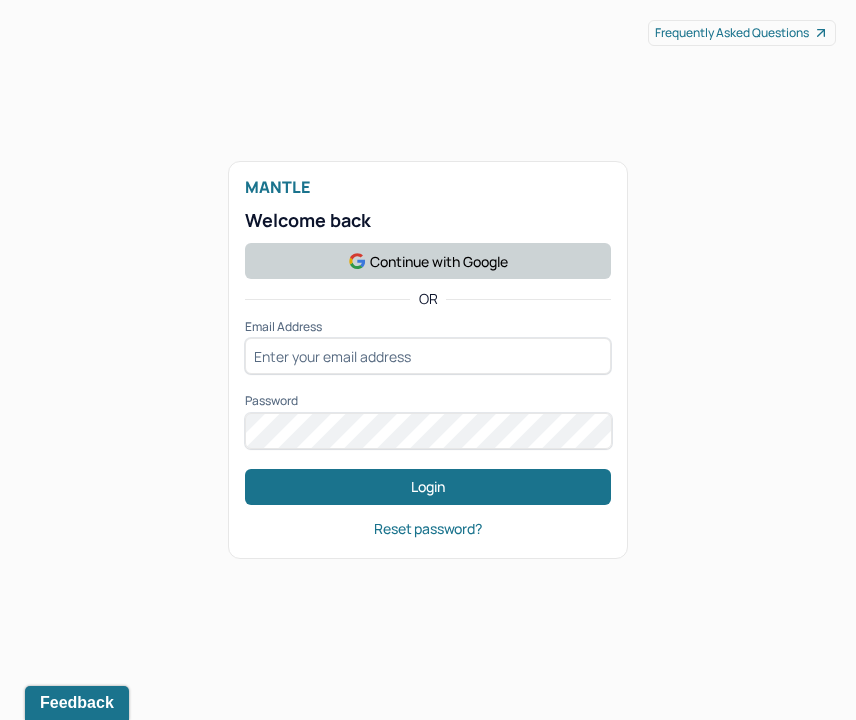 click on "Continue with Google" at bounding box center [428, 261] 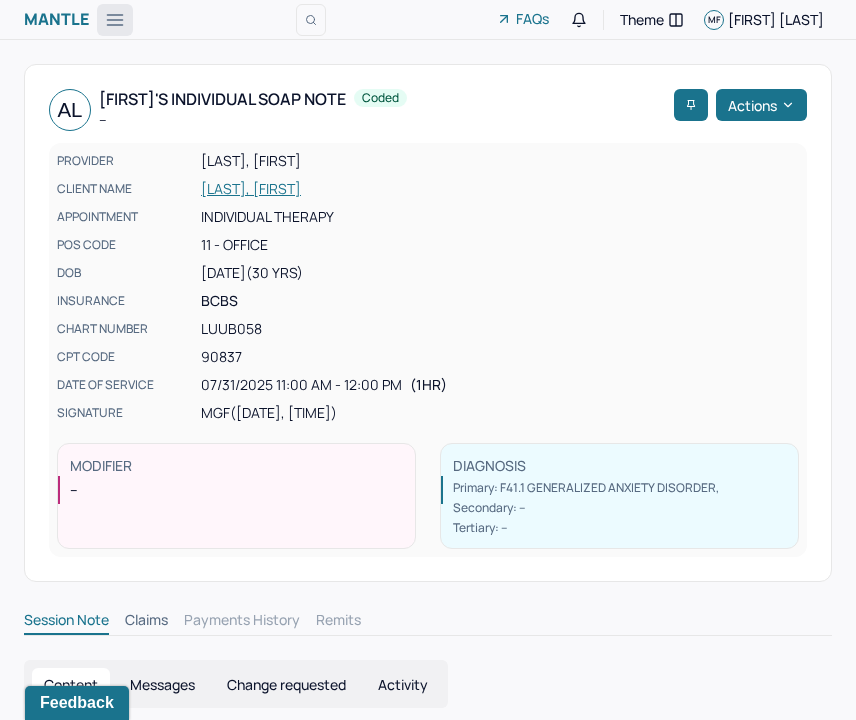 click 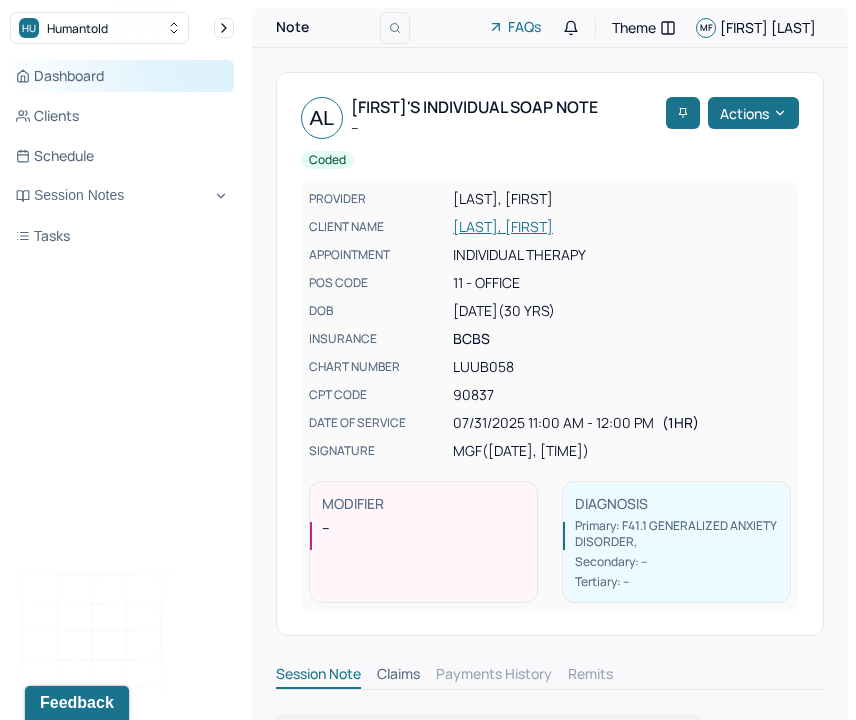 click on "Dashboard" at bounding box center [122, 76] 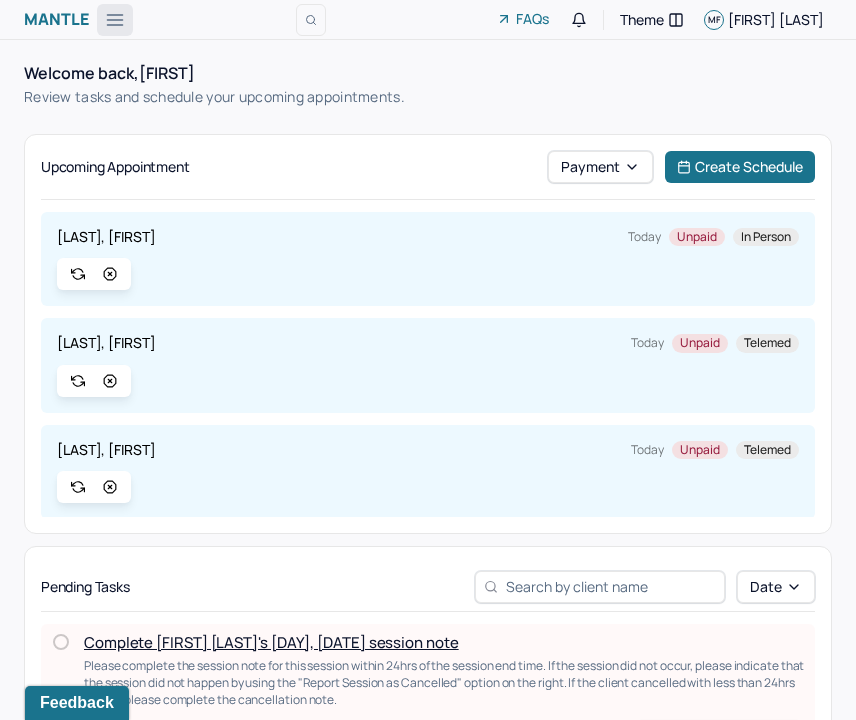 click at bounding box center (115, 20) 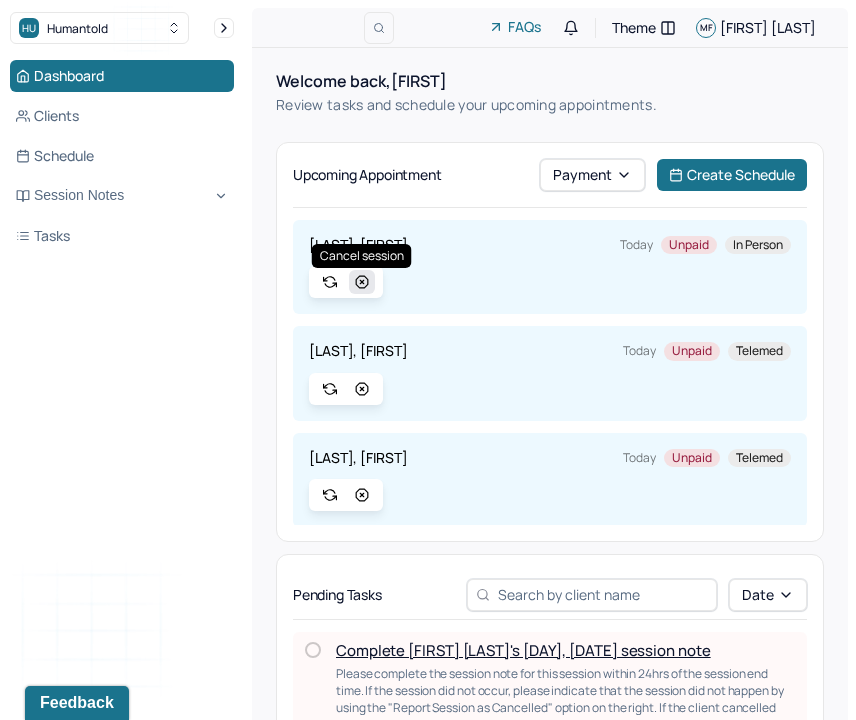click 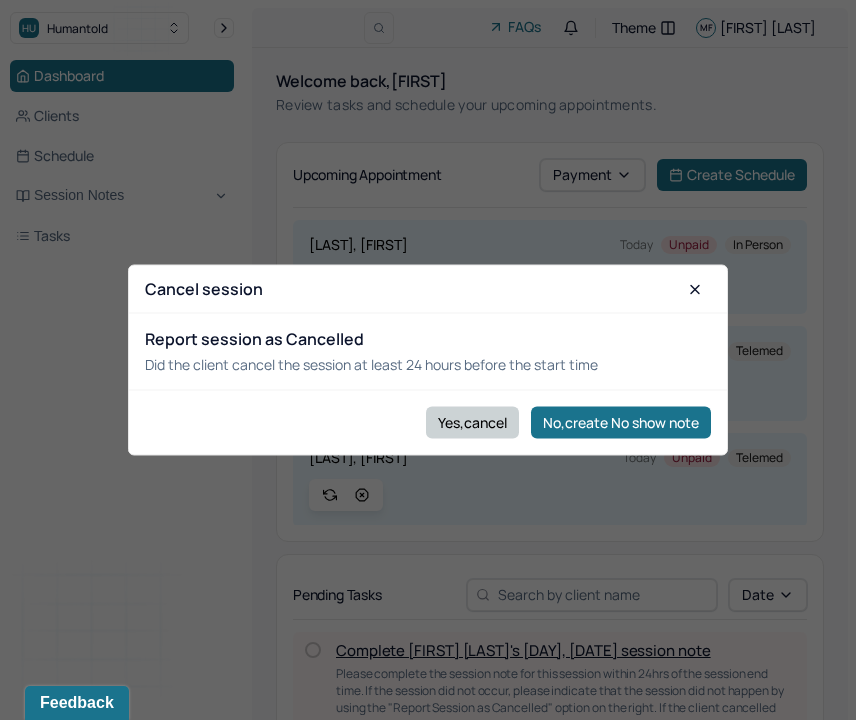 click on "Yes,cancel" at bounding box center (472, 422) 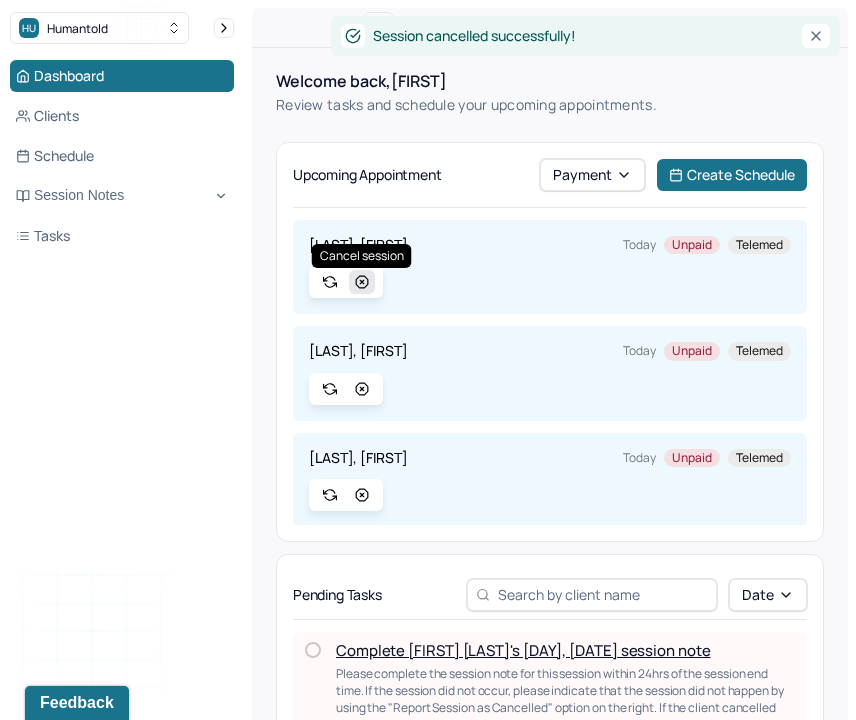 click 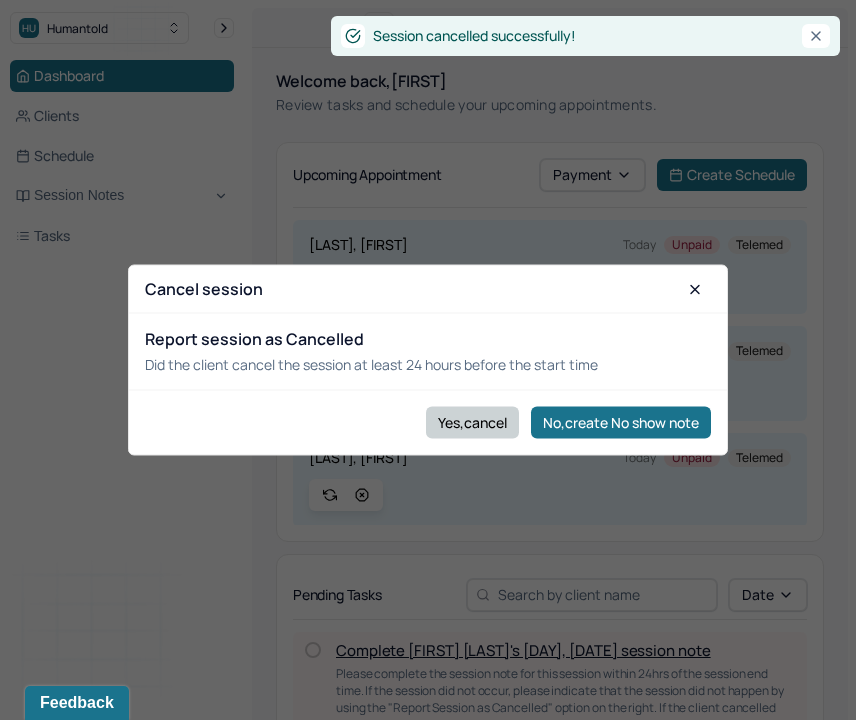 click on "Yes,cancel" at bounding box center (472, 422) 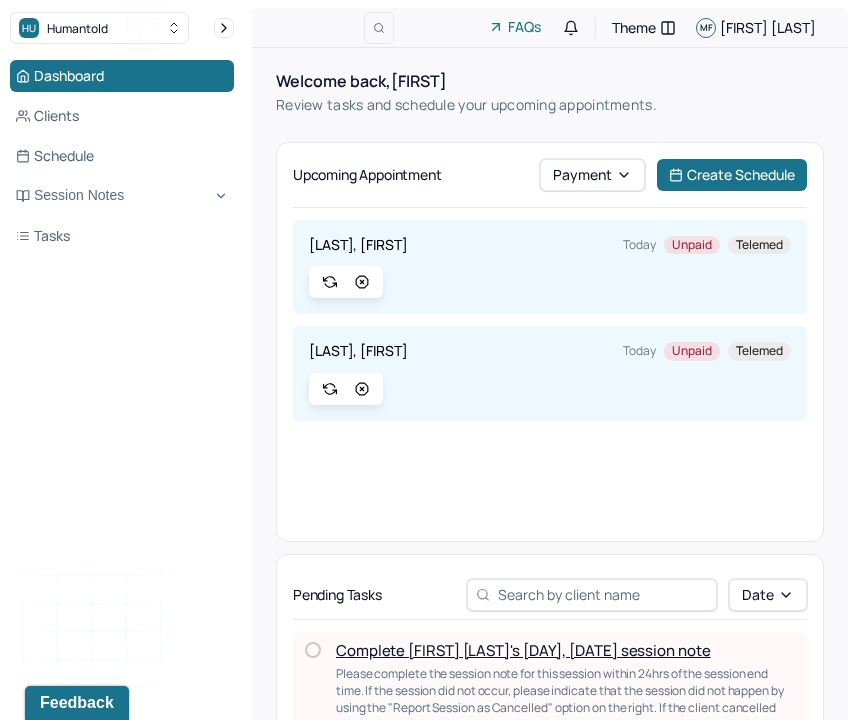 click on "[LAST], [FIRST] Today Unpaid Telemed" at bounding box center [550, 267] 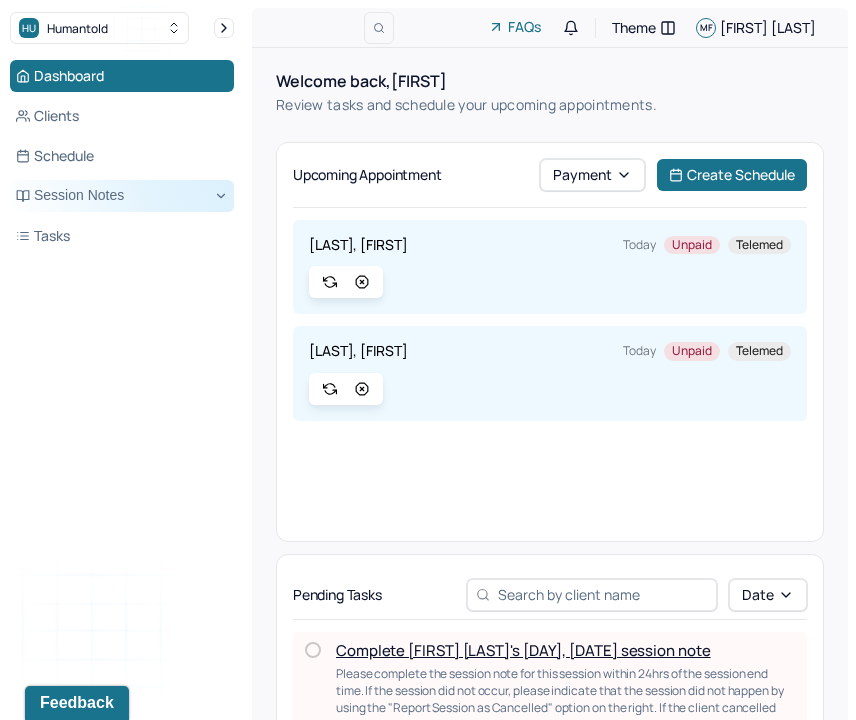 click on "Session Notes" at bounding box center [122, 196] 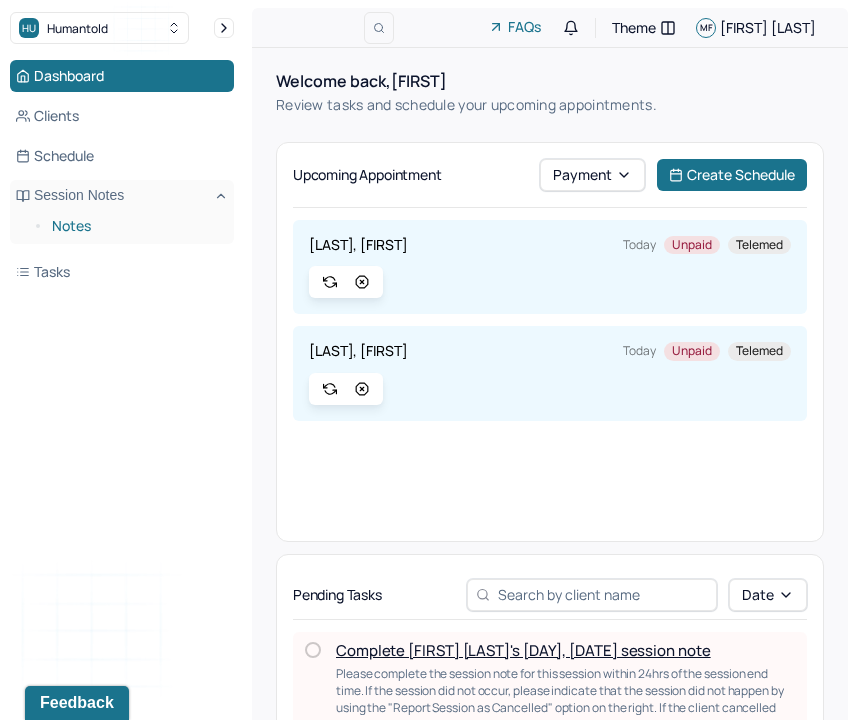 click on "Notes" at bounding box center [135, 226] 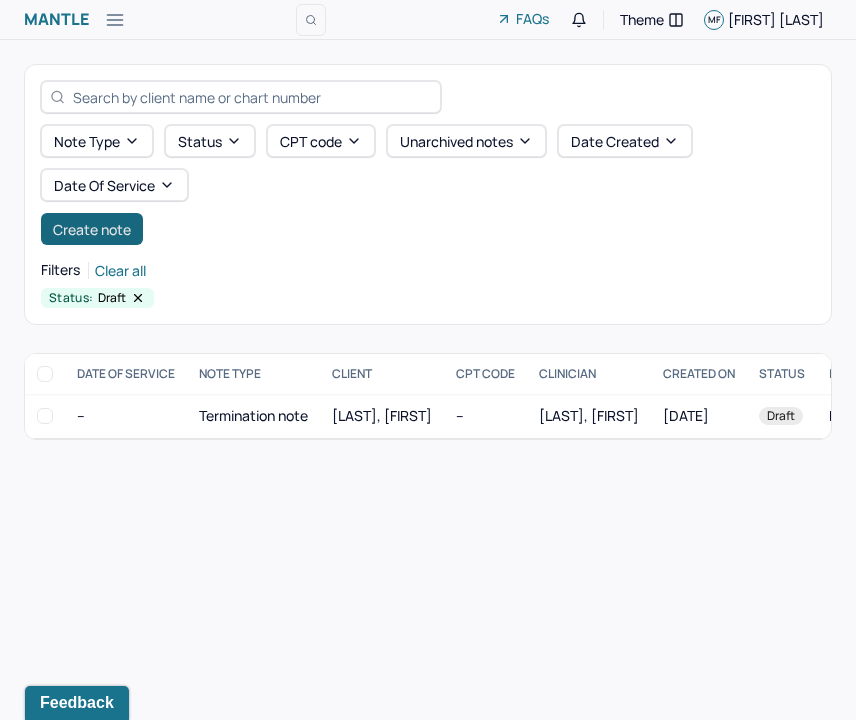 click on "Create note" at bounding box center [92, 229] 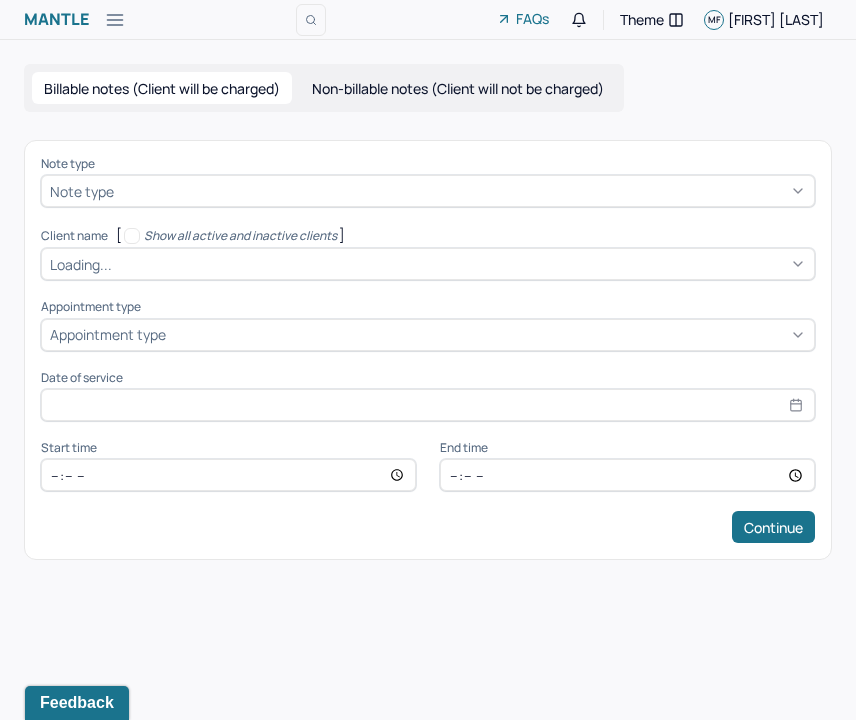 click at bounding box center (462, 191) 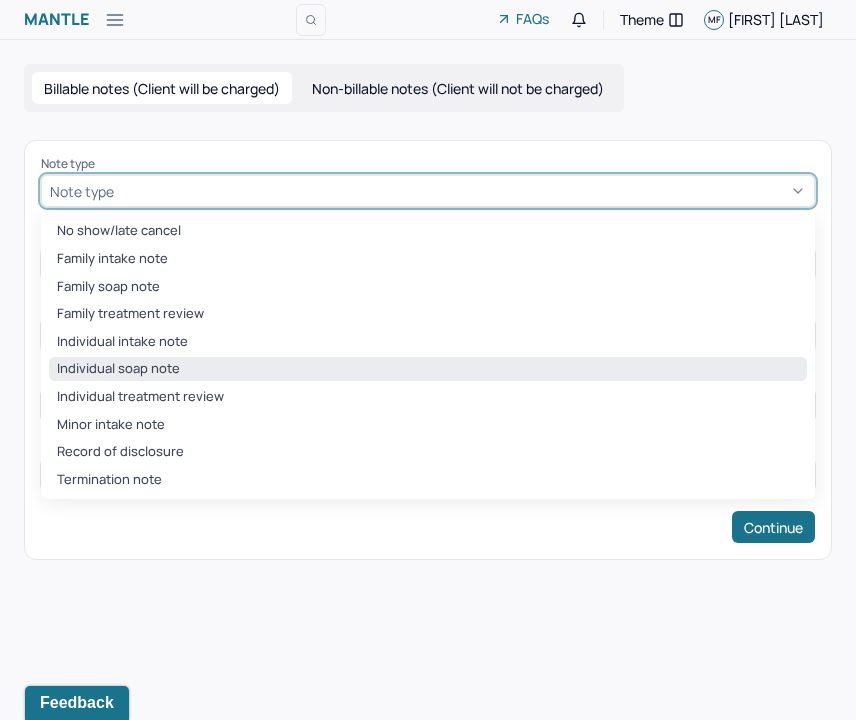 click on "Individual soap note" at bounding box center (428, 369) 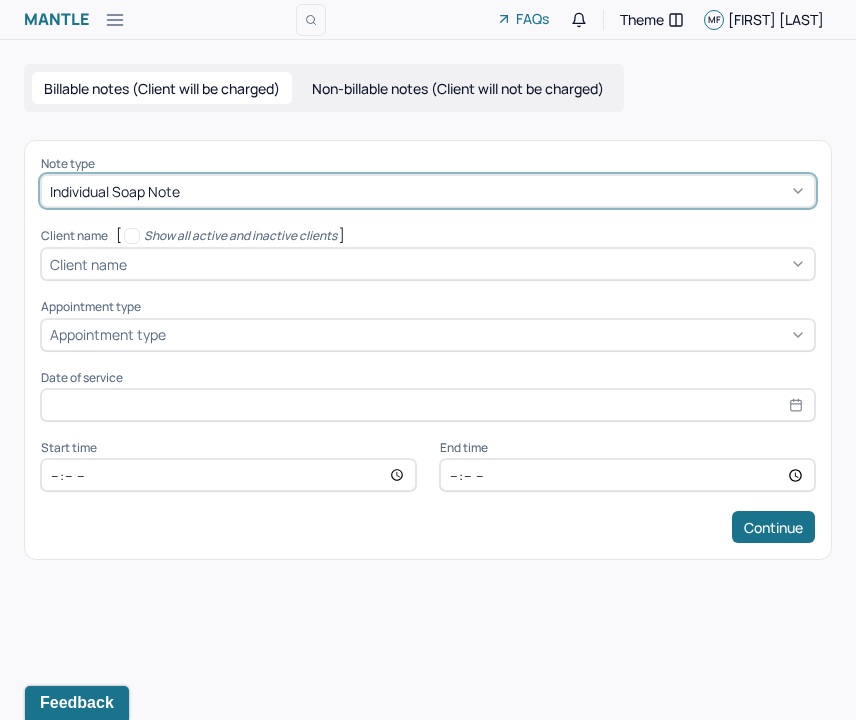 click at bounding box center (468, 264) 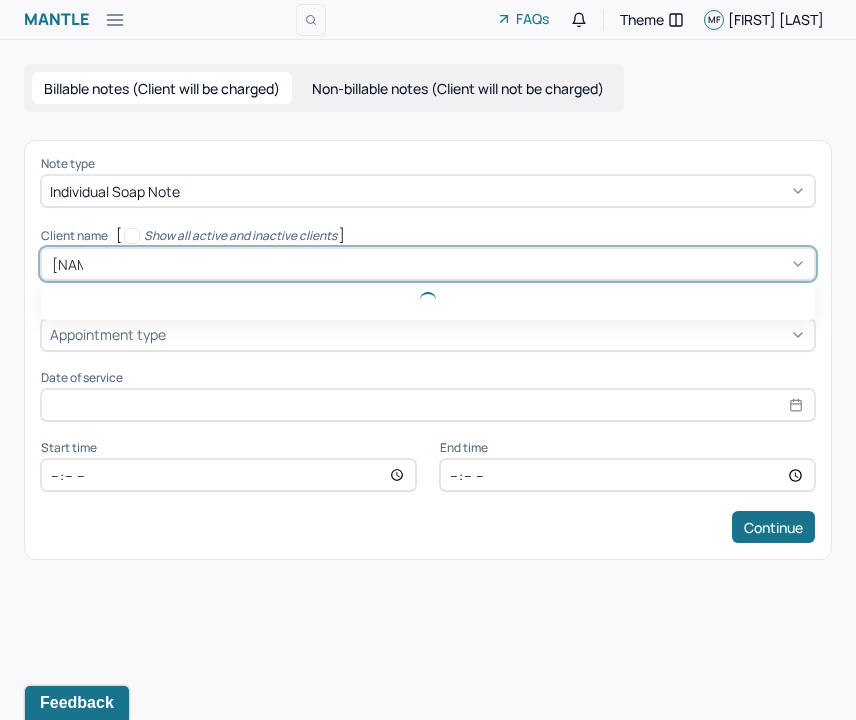 type on "[NAME]" 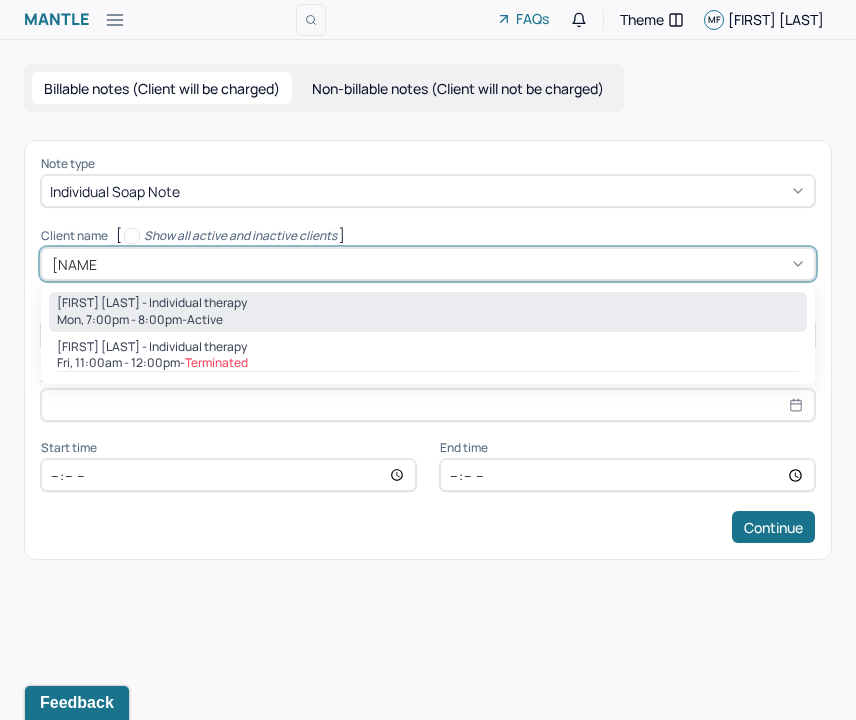 click on "[FIRST] [LAST] - Individual therapy" at bounding box center (428, 303) 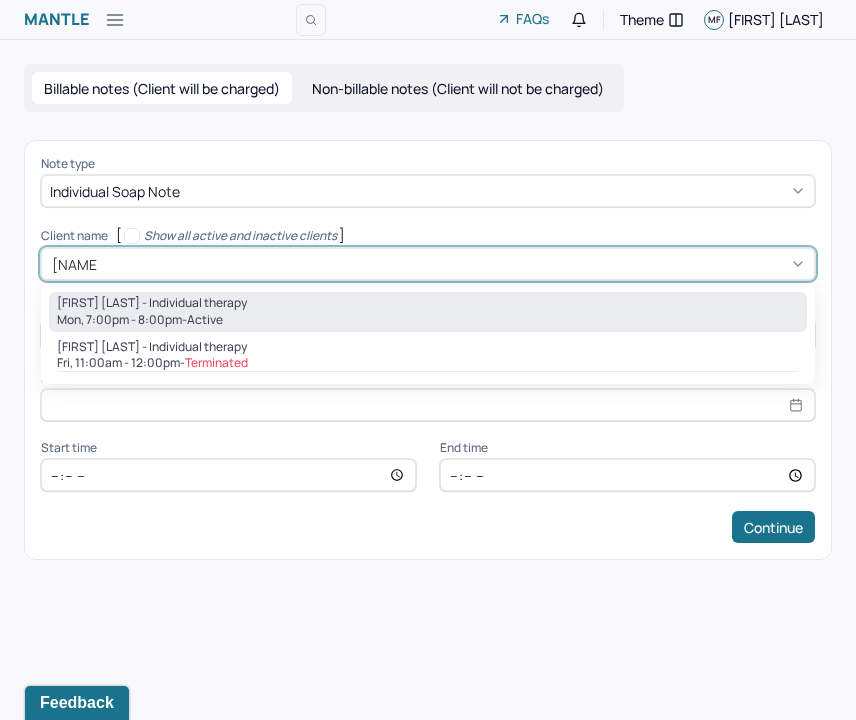 type 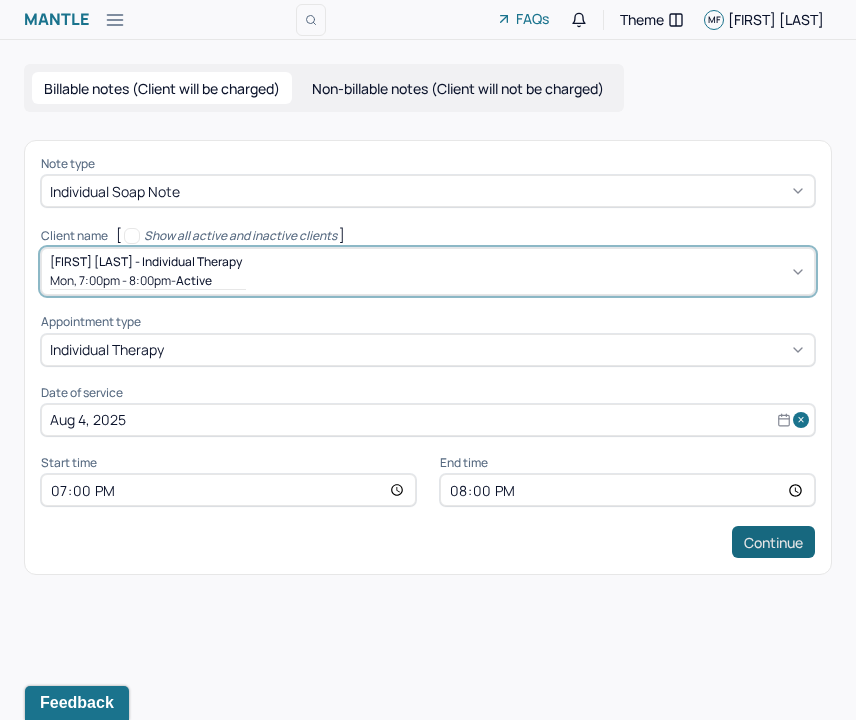 click on "Continue" at bounding box center (773, 542) 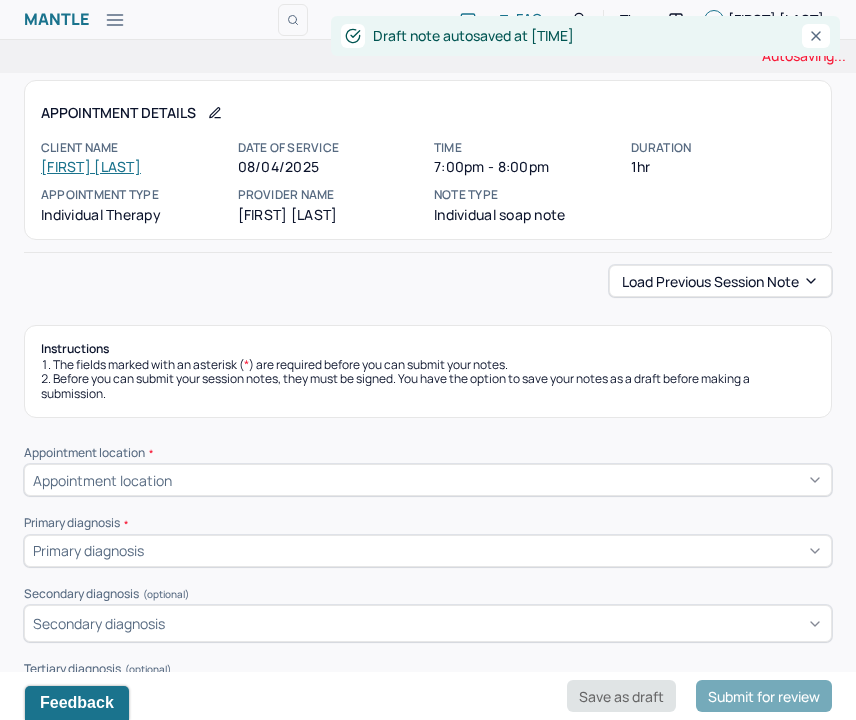 click on "Save as draft" at bounding box center [621, 696] 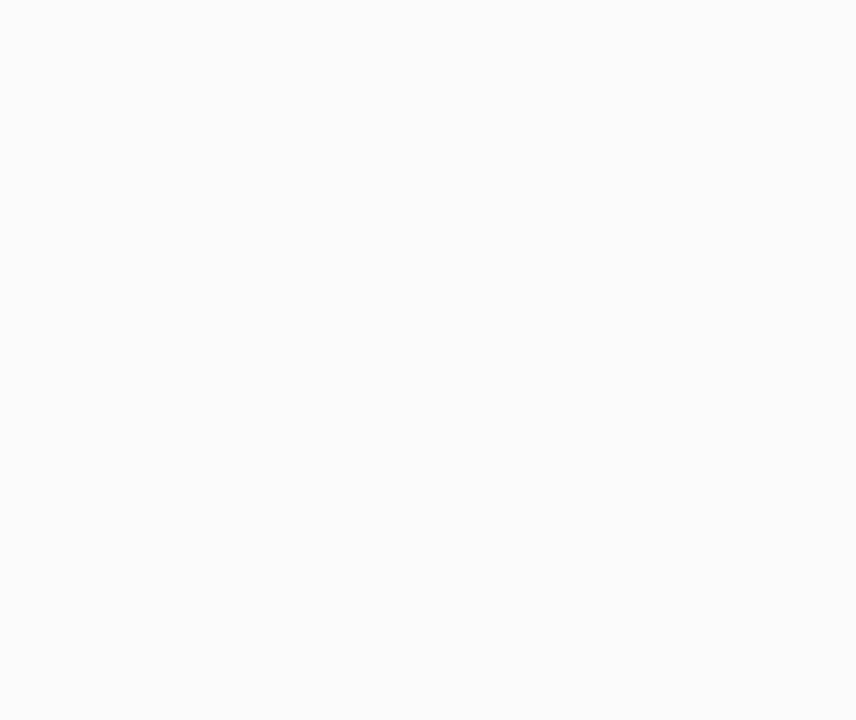 scroll, scrollTop: 0, scrollLeft: 0, axis: both 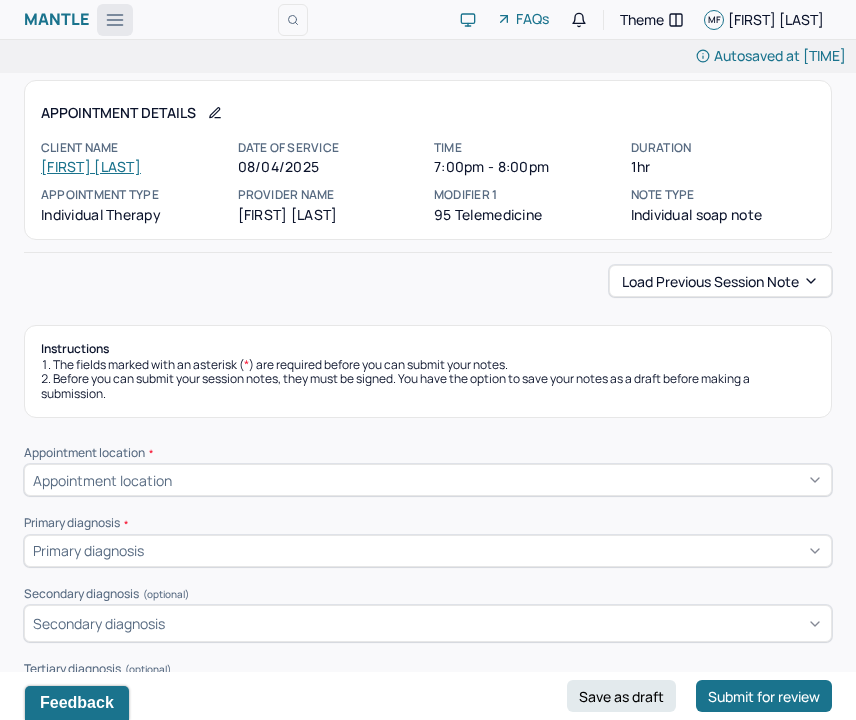 click 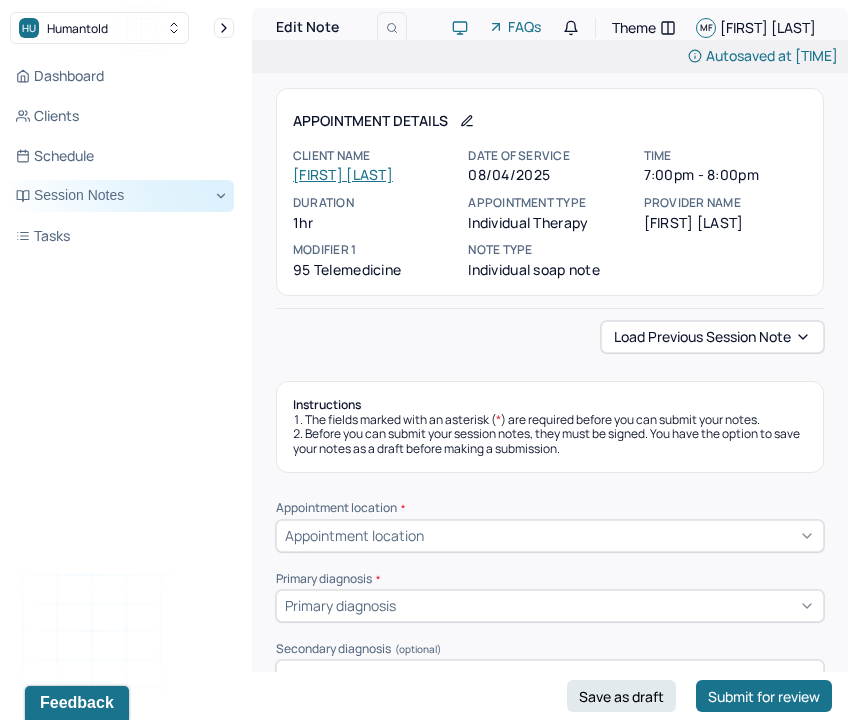 click on "Session Notes" at bounding box center [122, 196] 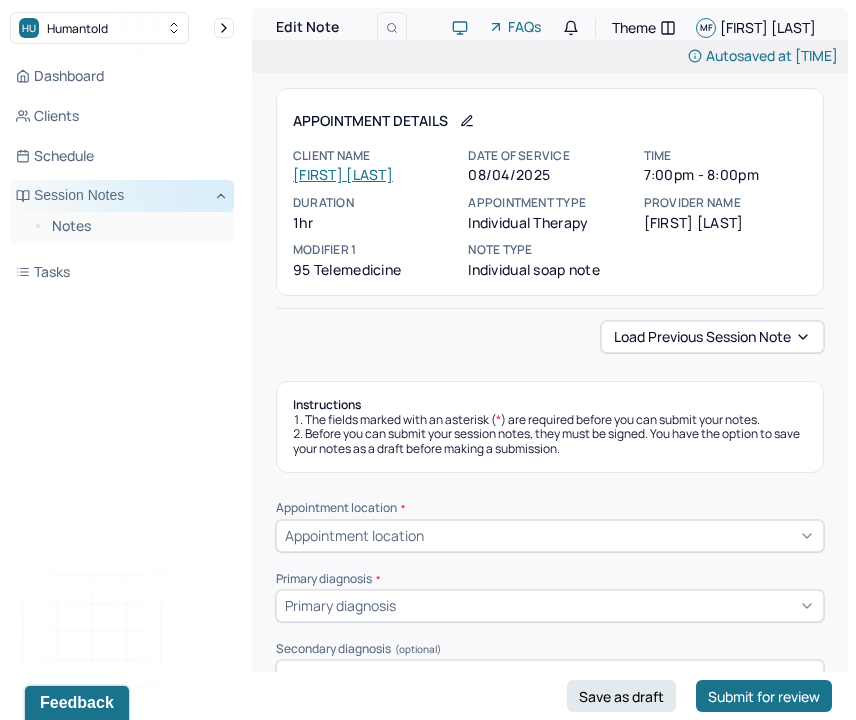 click on "Session Notes" at bounding box center (122, 196) 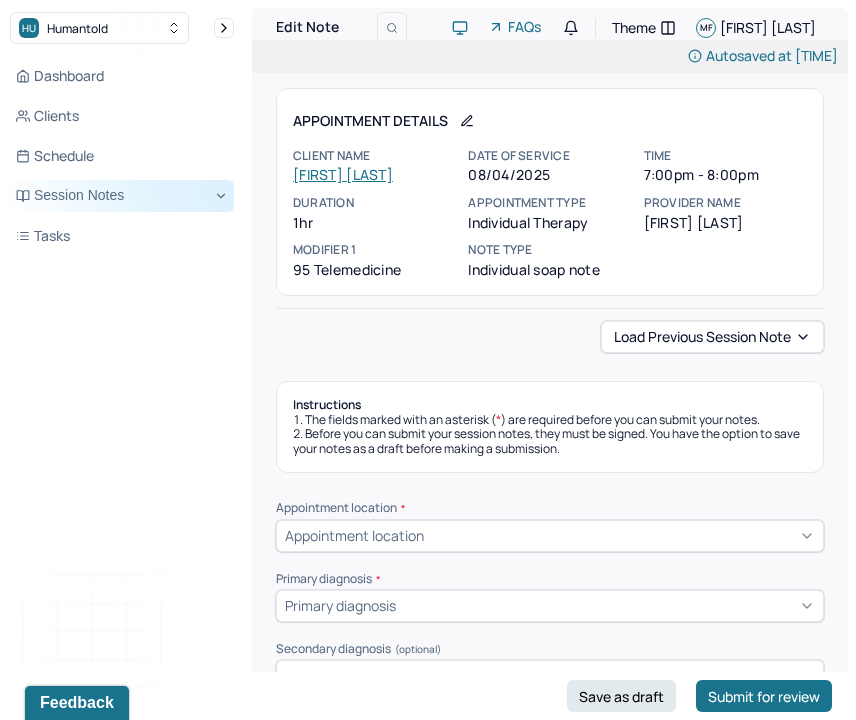 click on "Session Notes" at bounding box center [122, 196] 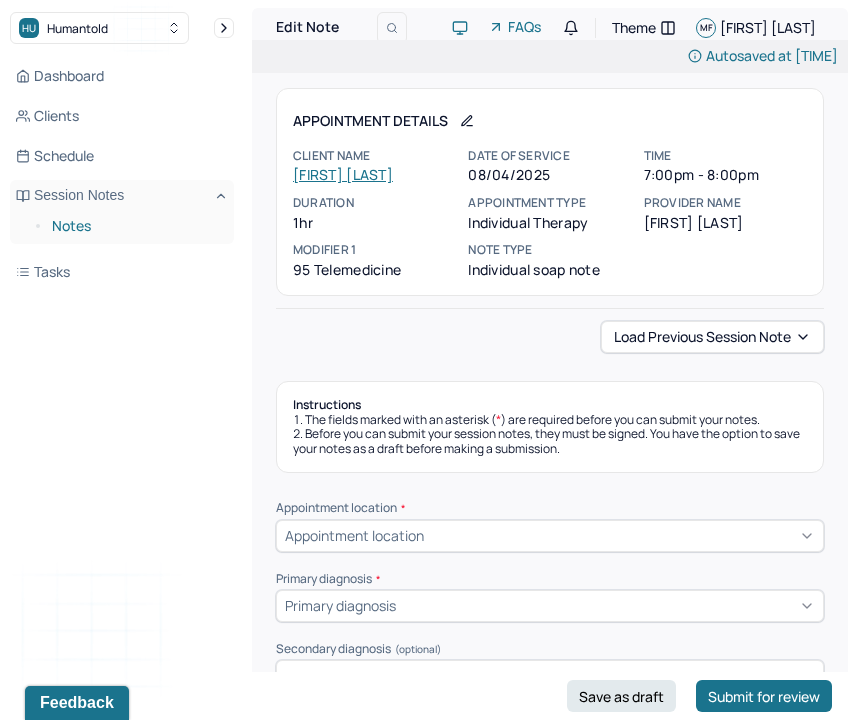 click on "Notes" at bounding box center (135, 226) 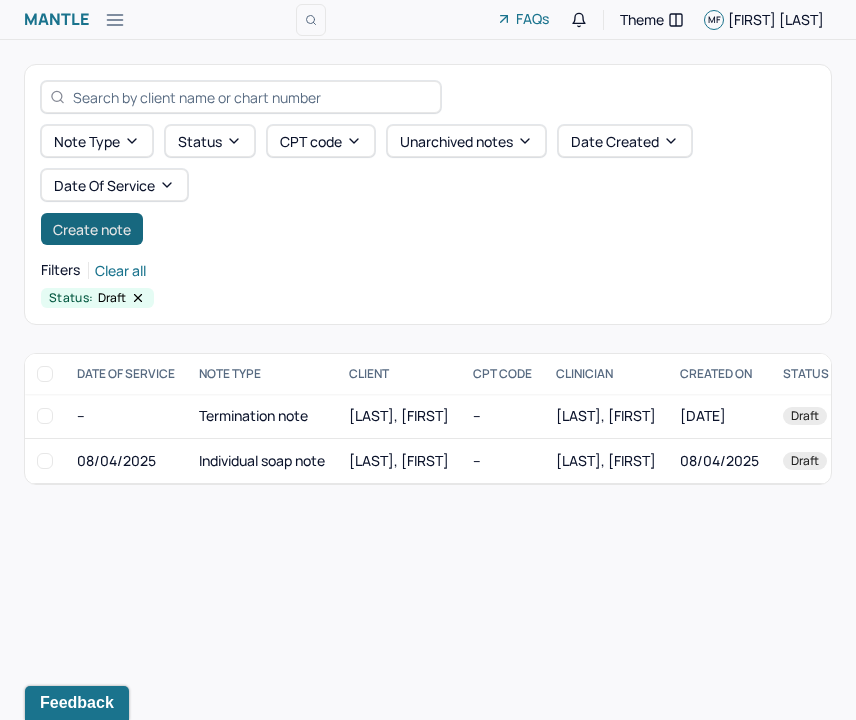 click on "Create note" at bounding box center [92, 229] 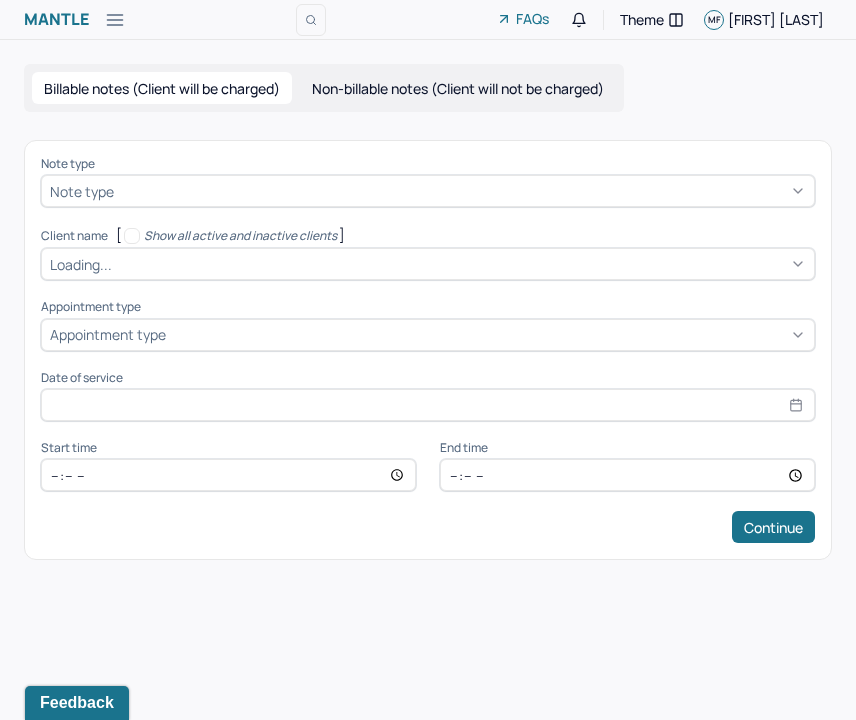 click at bounding box center (462, 191) 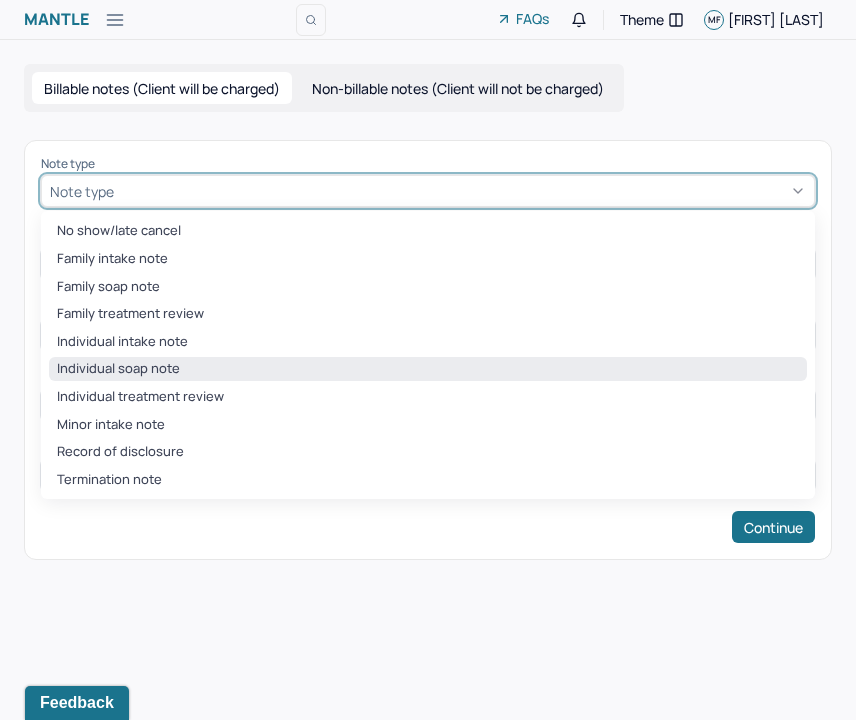 click on "Individual soap note" at bounding box center [428, 369] 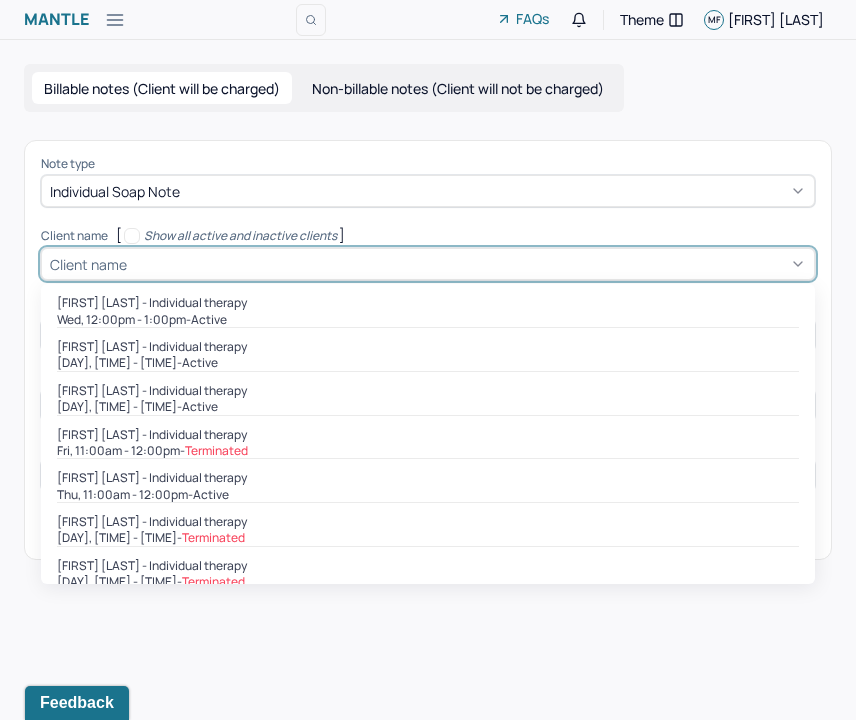 click at bounding box center [468, 264] 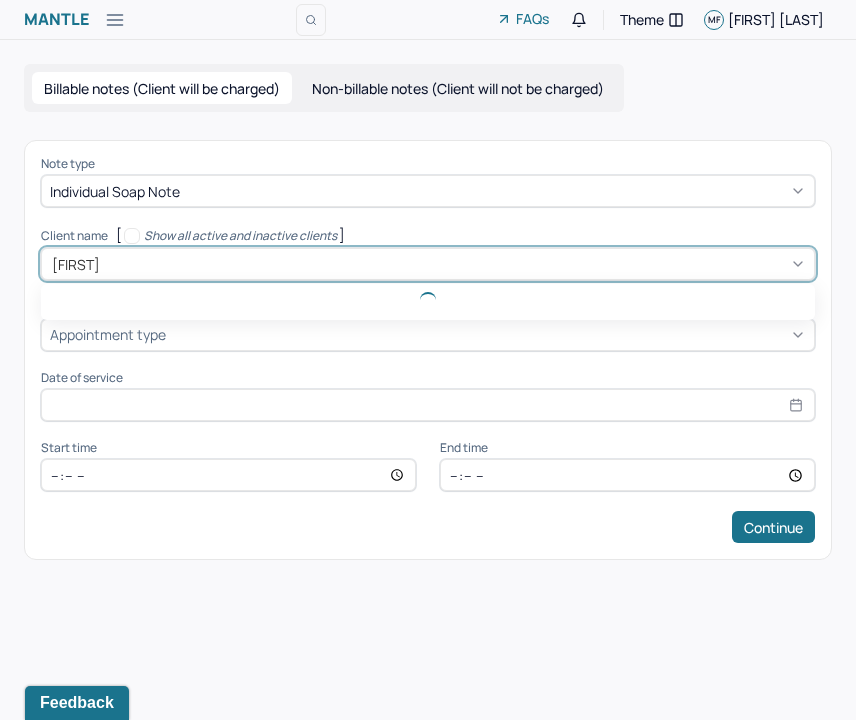 type on "megha" 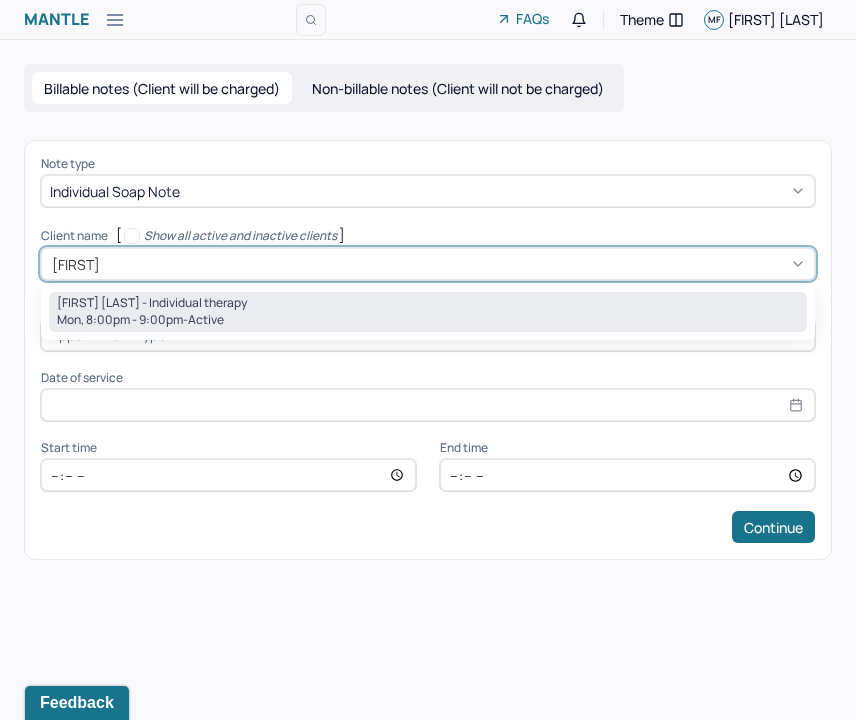 click on "[FIRST] [LAST] - Individual therapy" at bounding box center (152, 303) 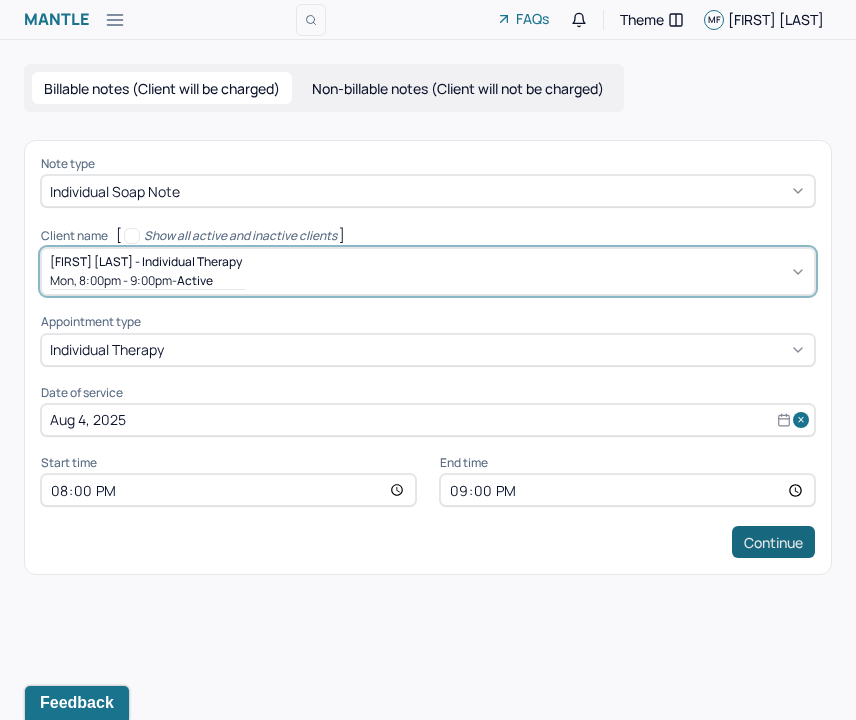 click on "Continue" at bounding box center [773, 542] 